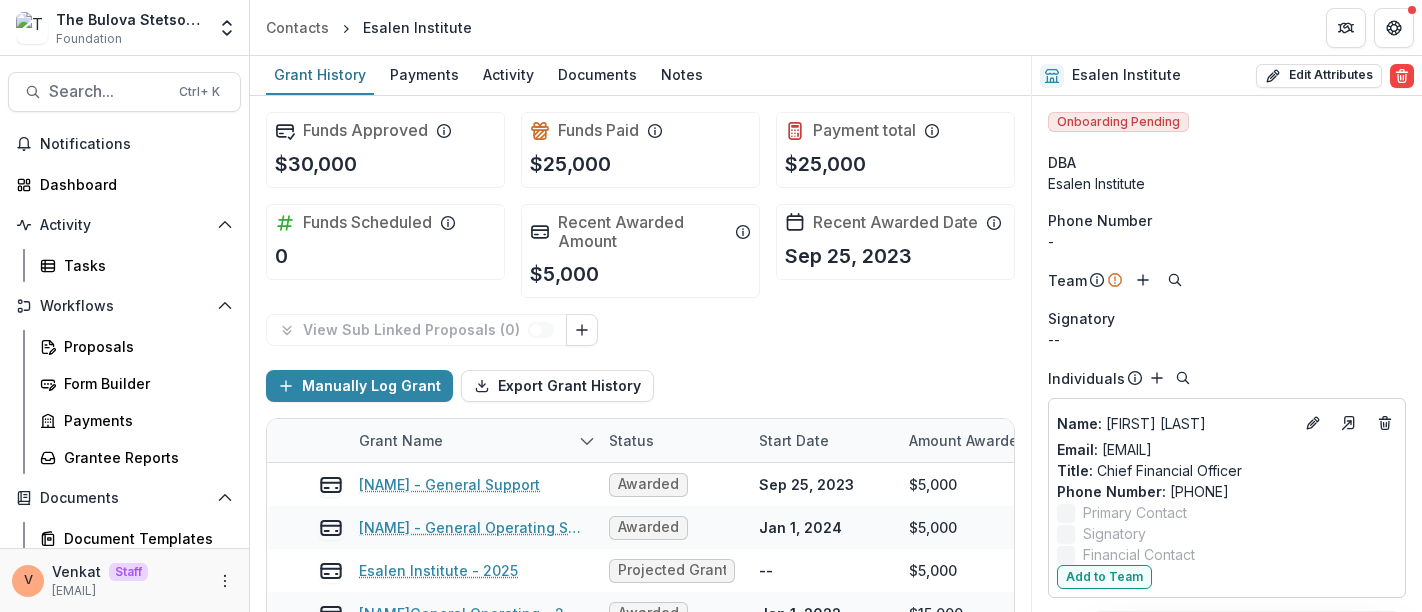 scroll, scrollTop: 0, scrollLeft: 0, axis: both 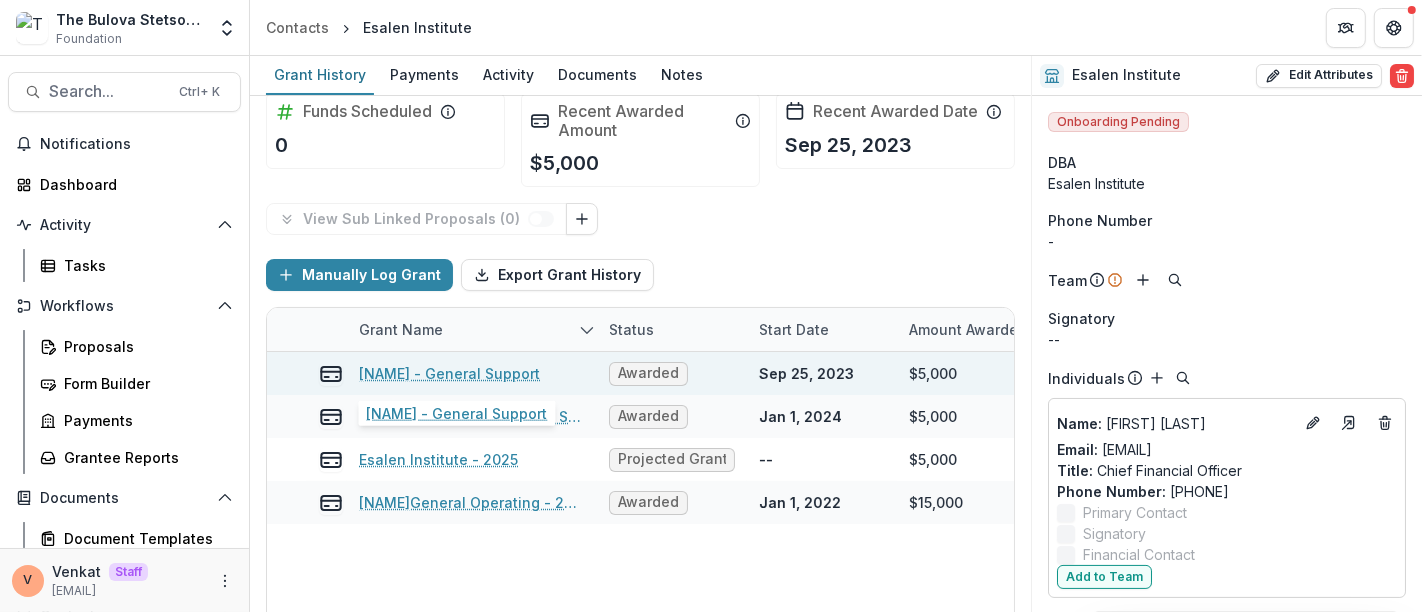 click on "[NAME] - General Support" at bounding box center (449, 373) 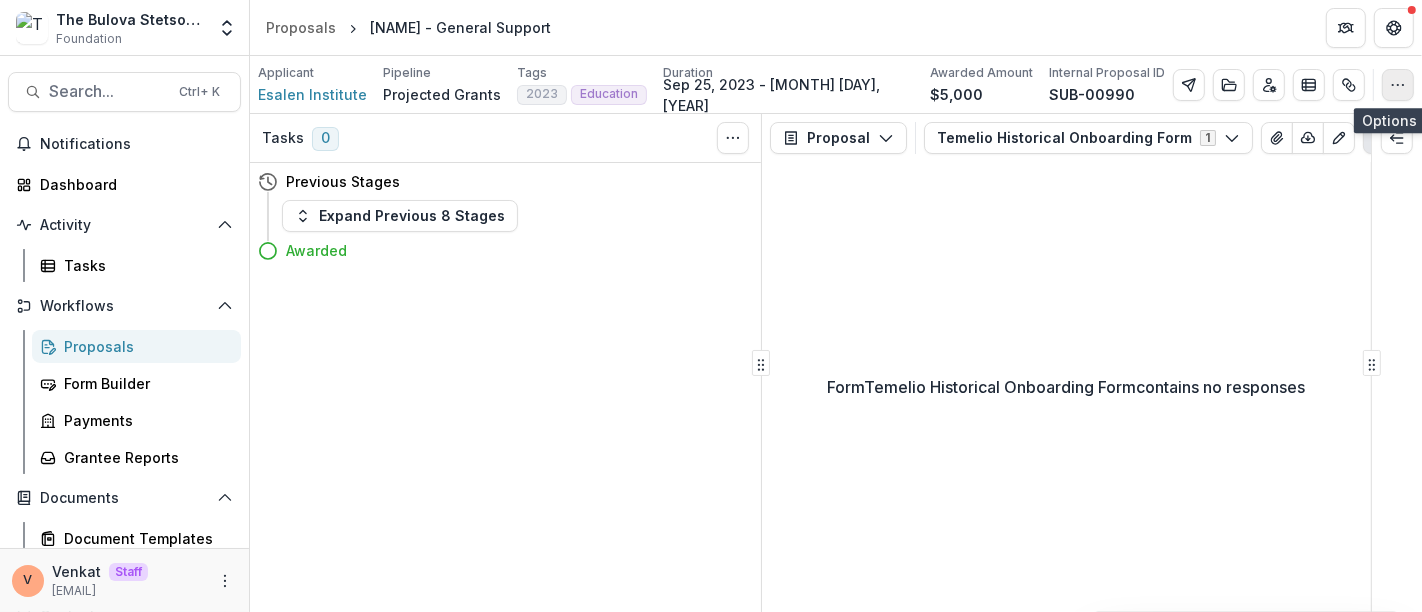 click at bounding box center (1398, 85) 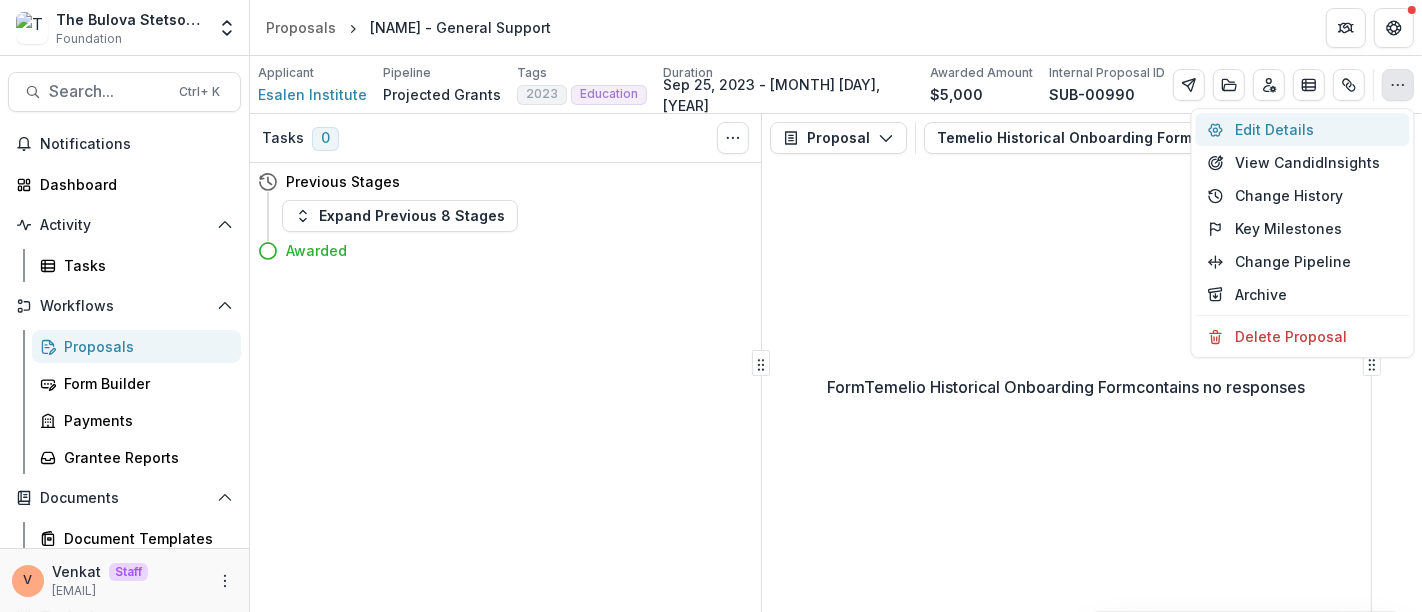 click on "Edit Details" at bounding box center [1303, 129] 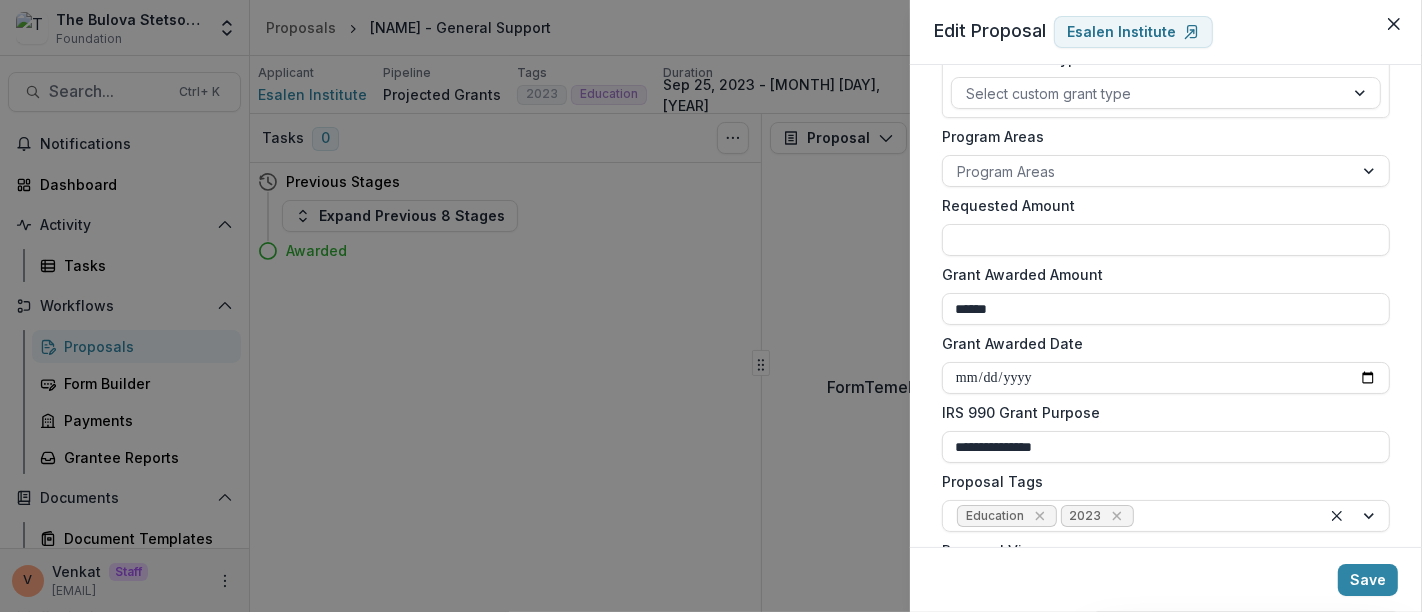 scroll, scrollTop: 0, scrollLeft: 0, axis: both 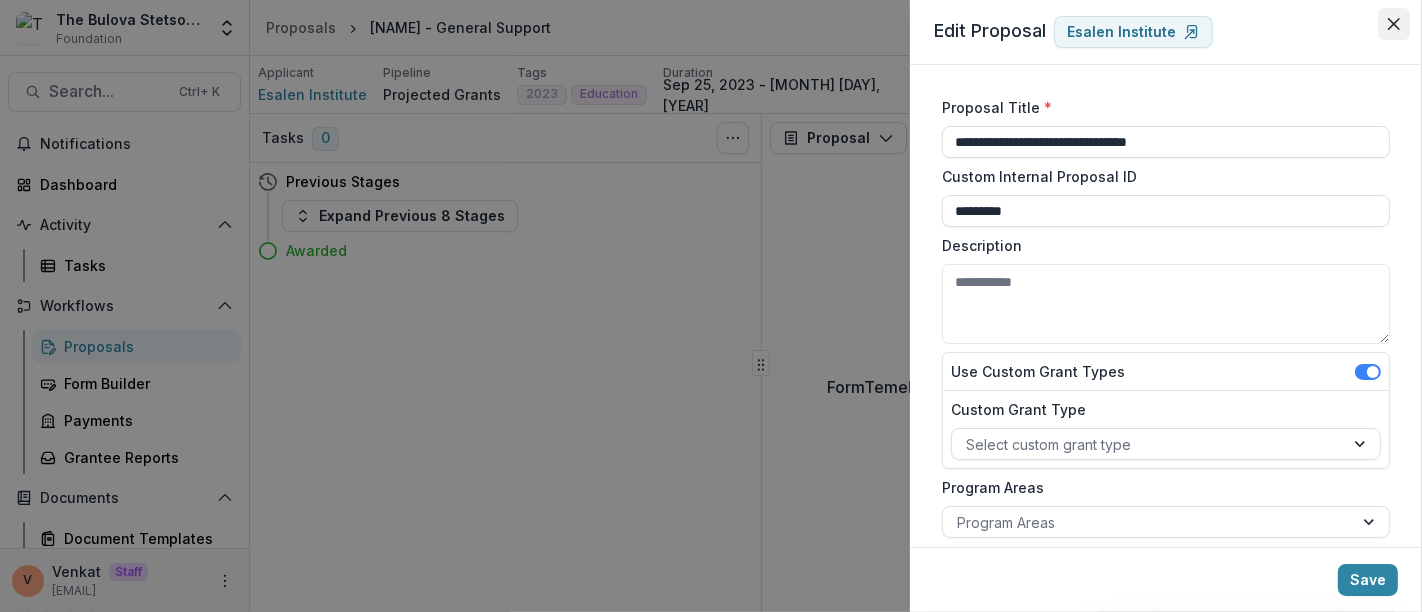 click 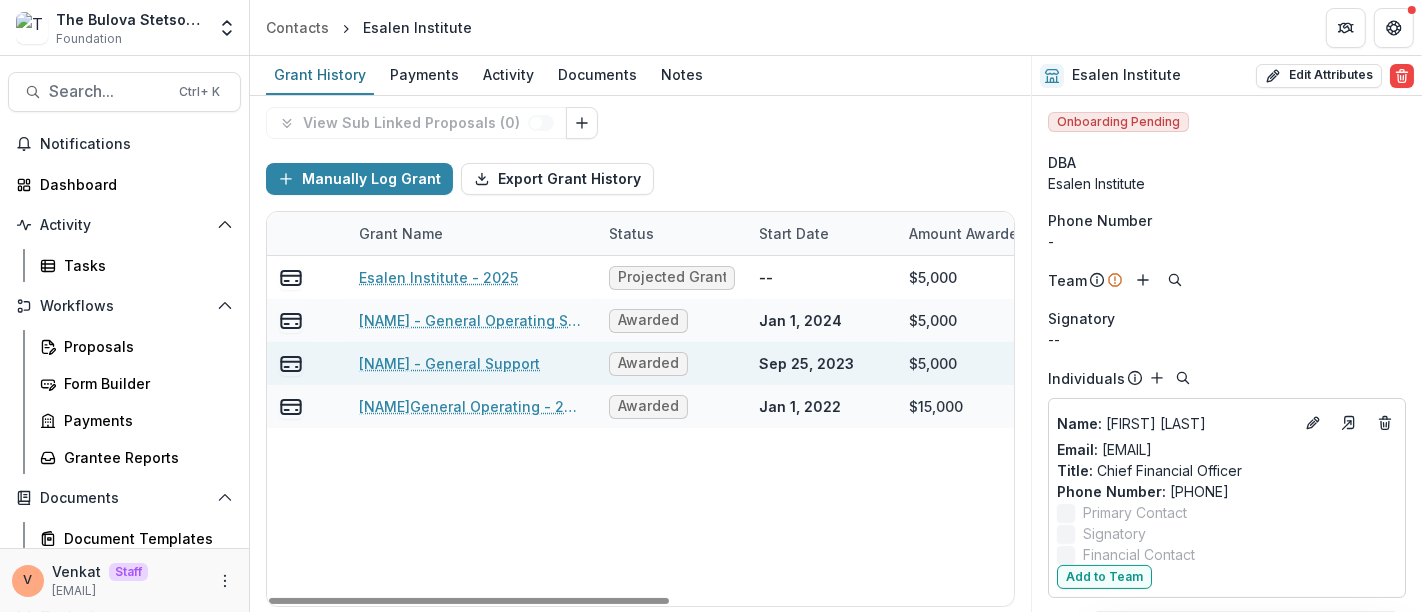 scroll, scrollTop: 96, scrollLeft: 0, axis: vertical 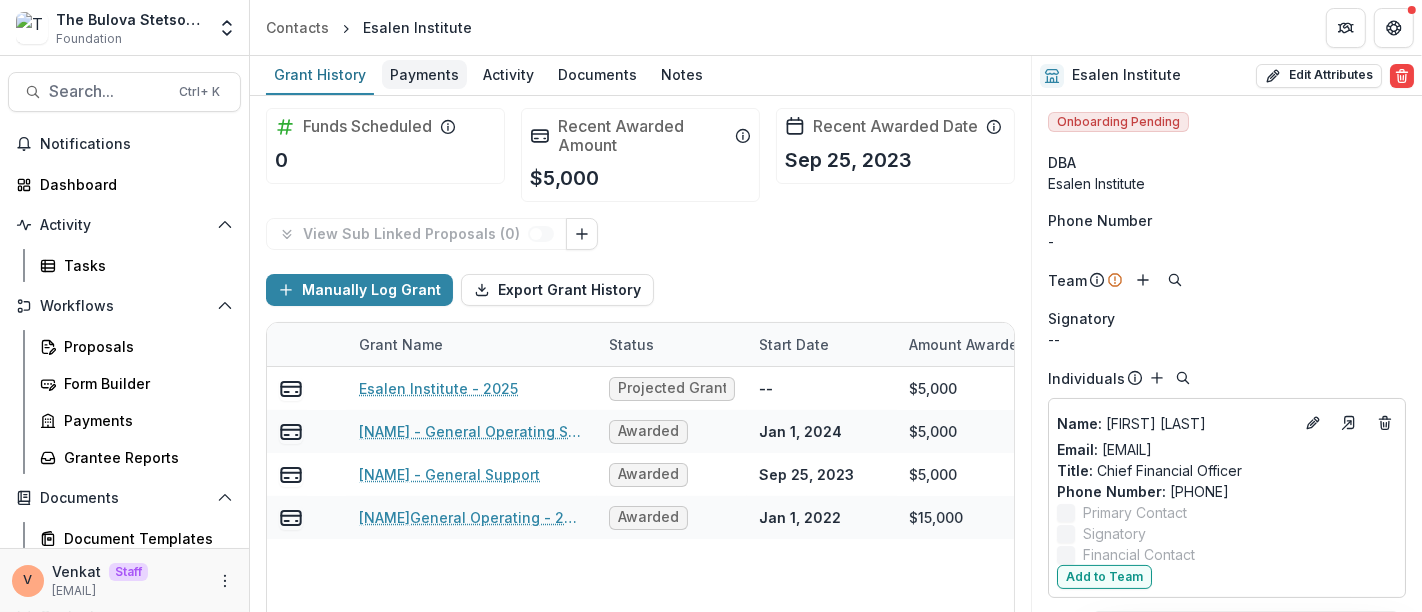 click on "Payments" at bounding box center (424, 74) 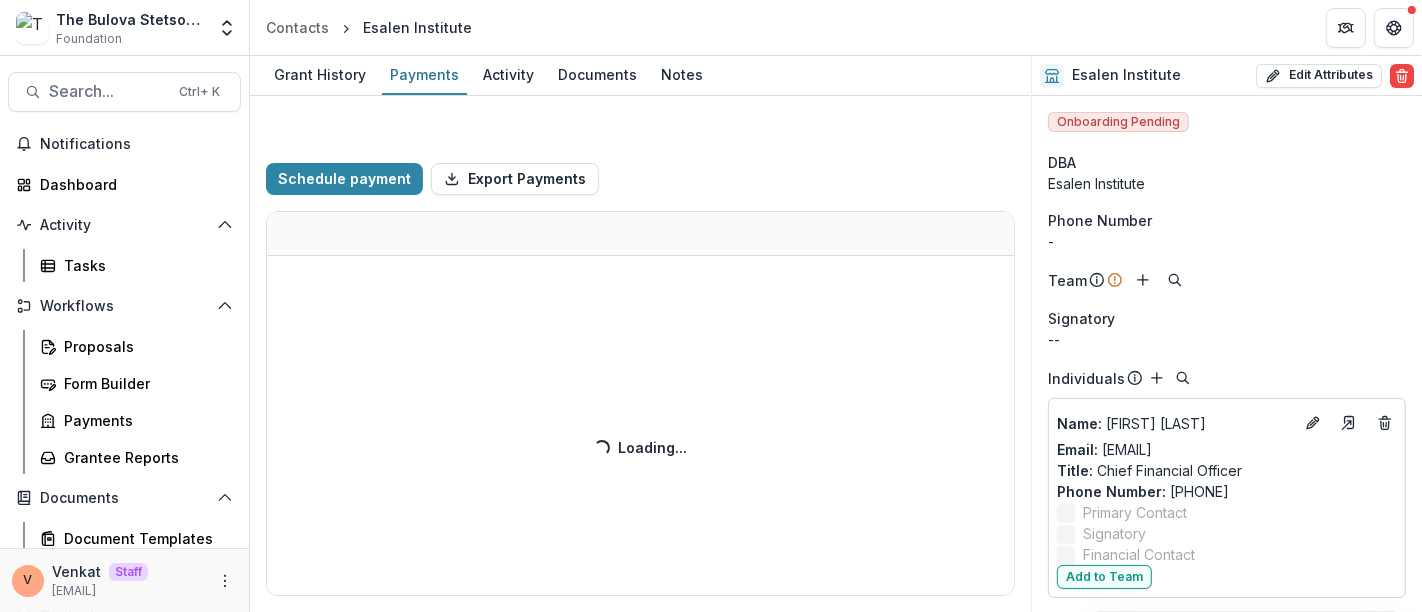 select on "****" 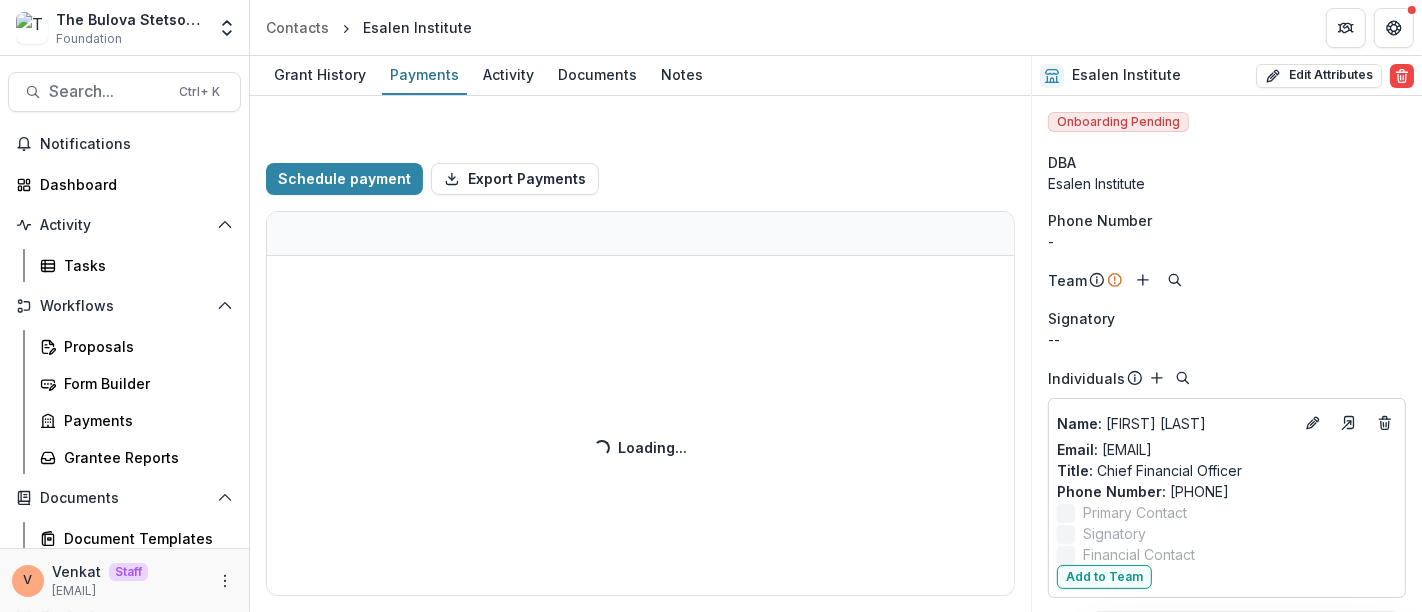 select on "****" 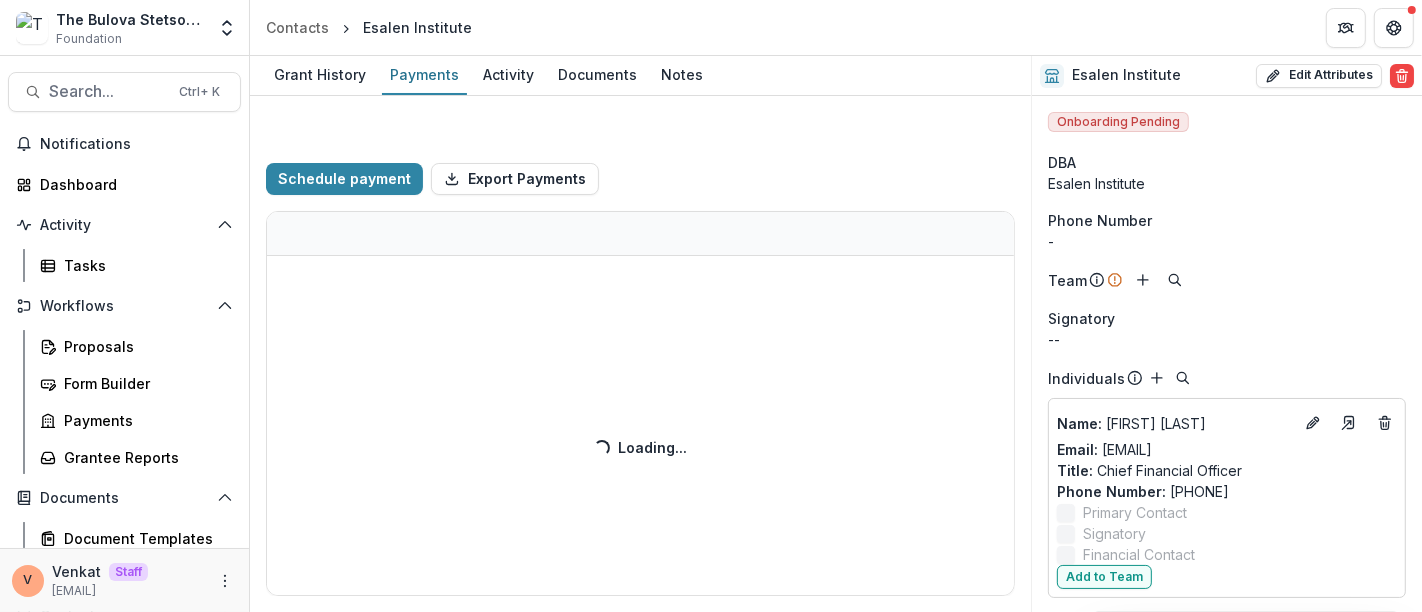 select on "****" 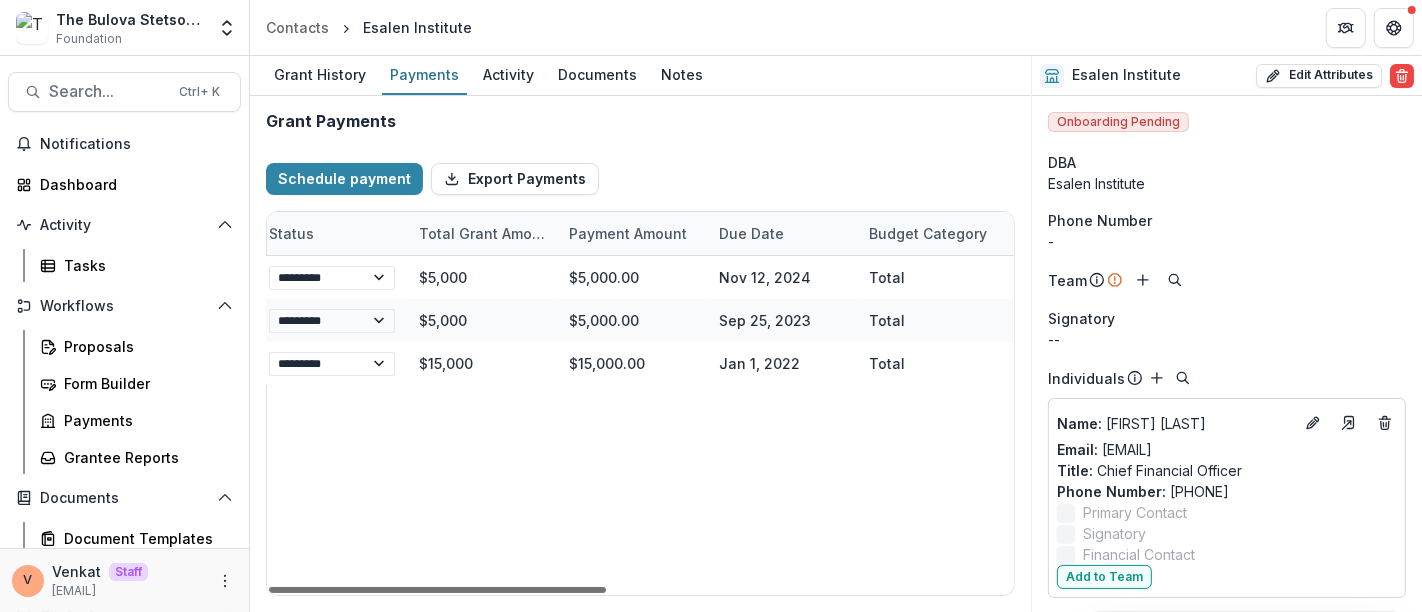 scroll, scrollTop: 0, scrollLeft: 0, axis: both 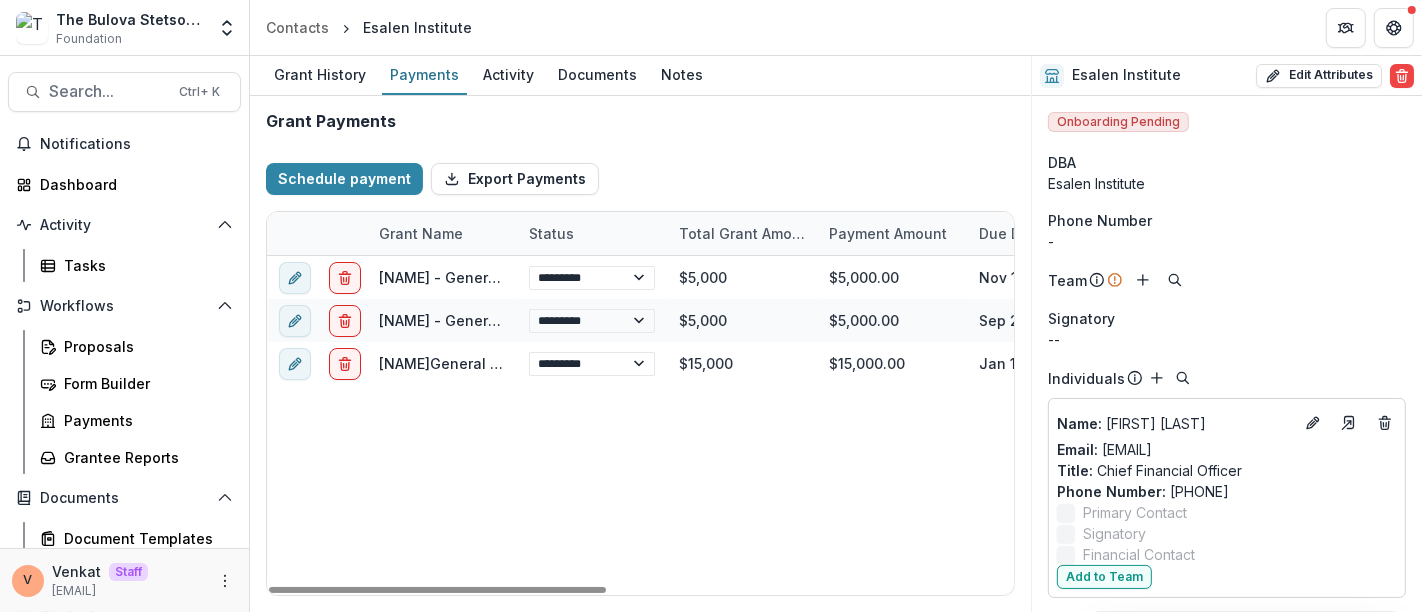 drag, startPoint x: 509, startPoint y: 590, endPoint x: 377, endPoint y: 577, distance: 132.63861 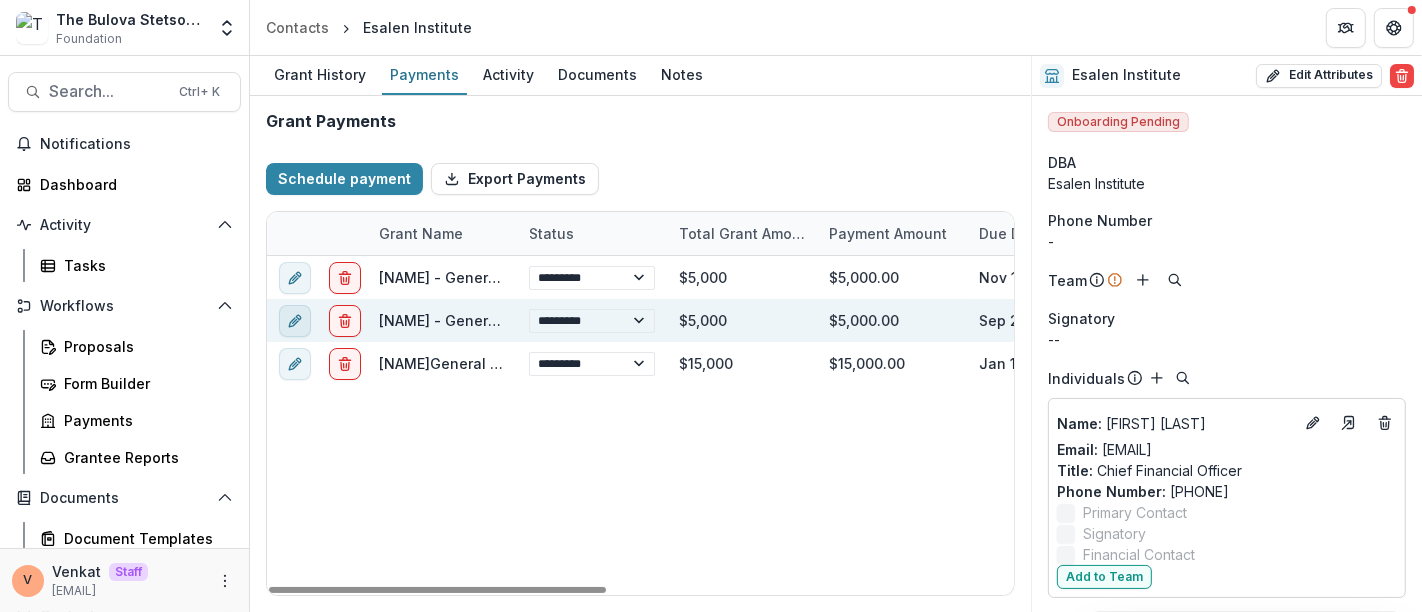 click 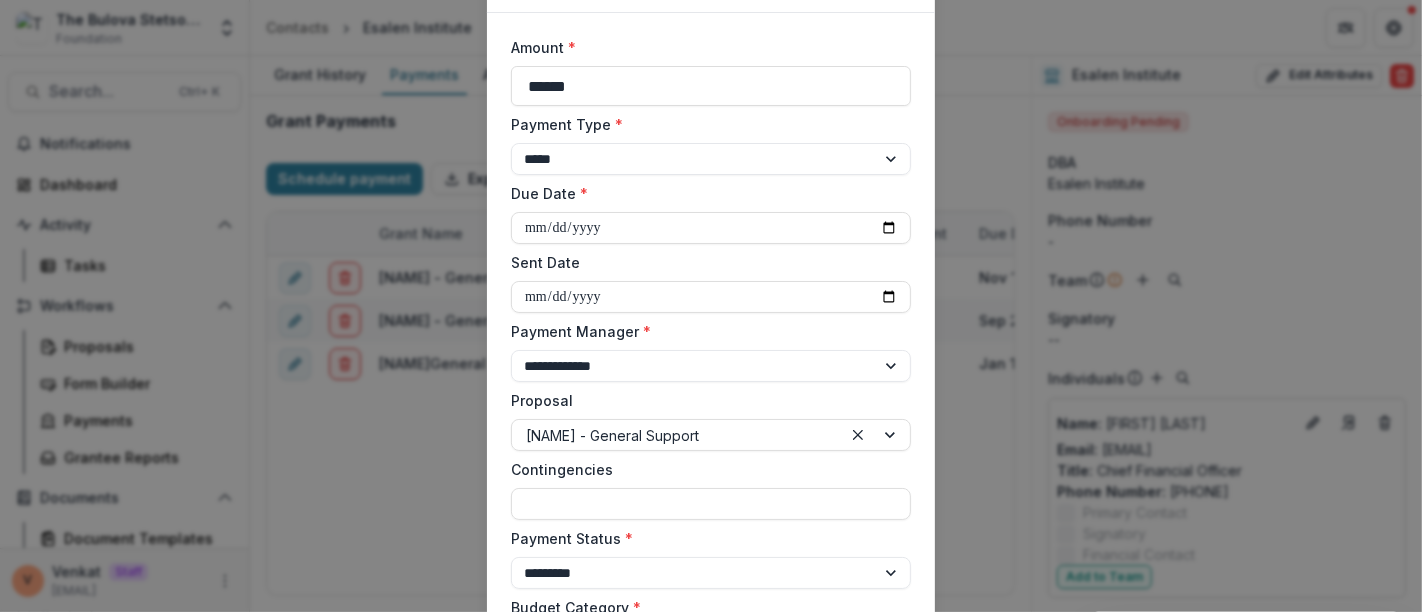 scroll, scrollTop: 0, scrollLeft: 0, axis: both 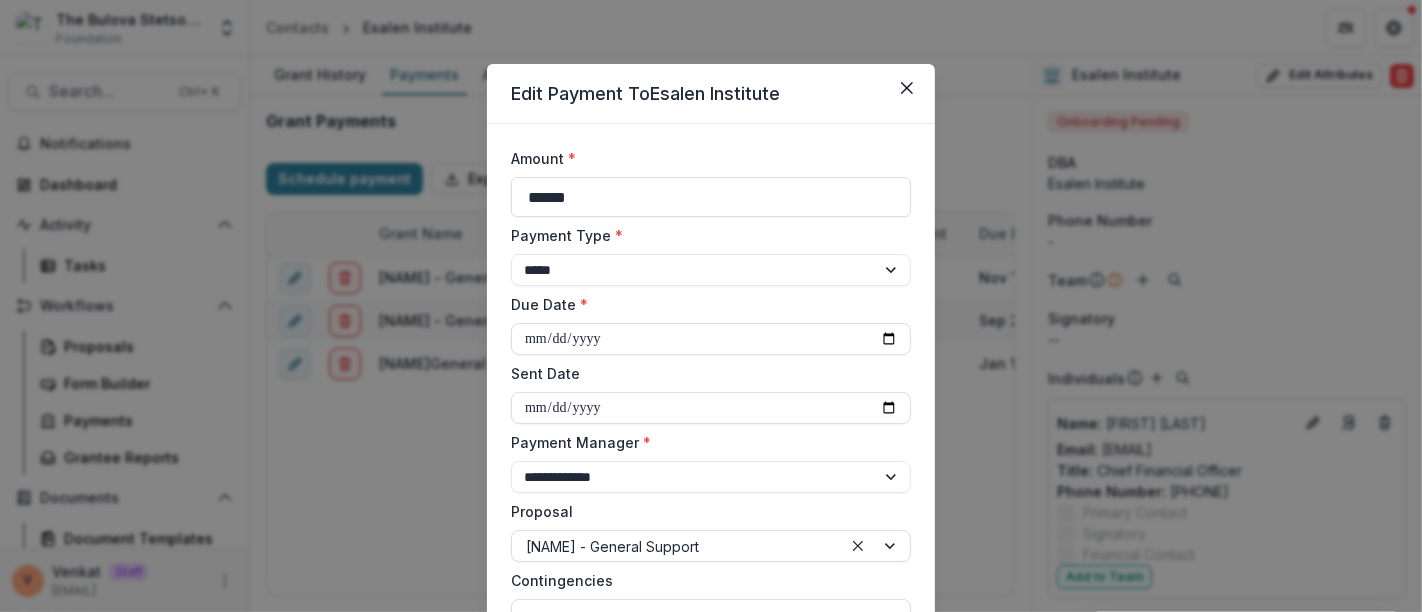 select on "****" 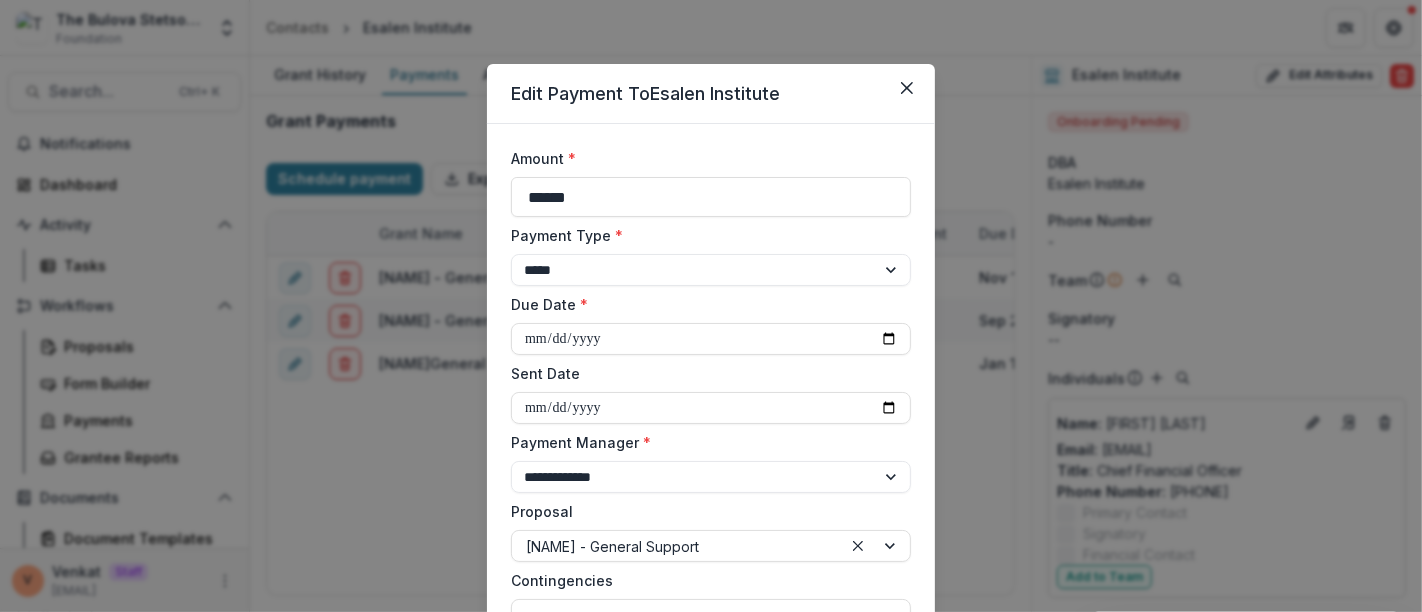 select on "****" 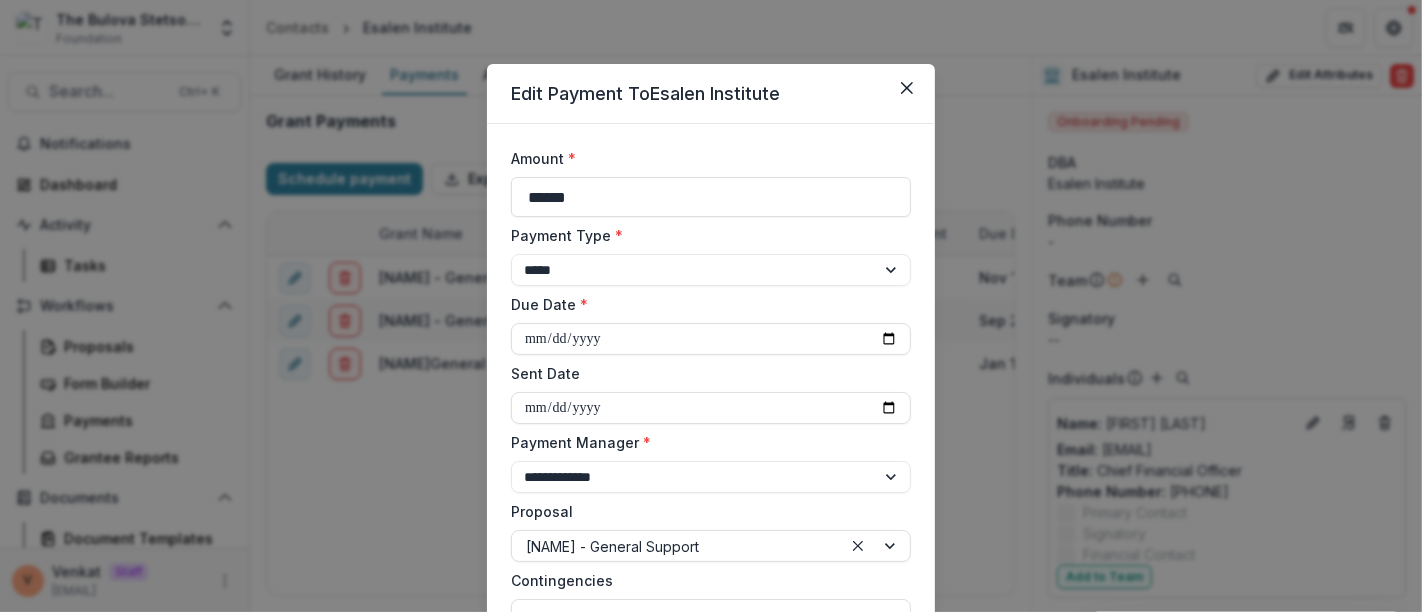 select on "****" 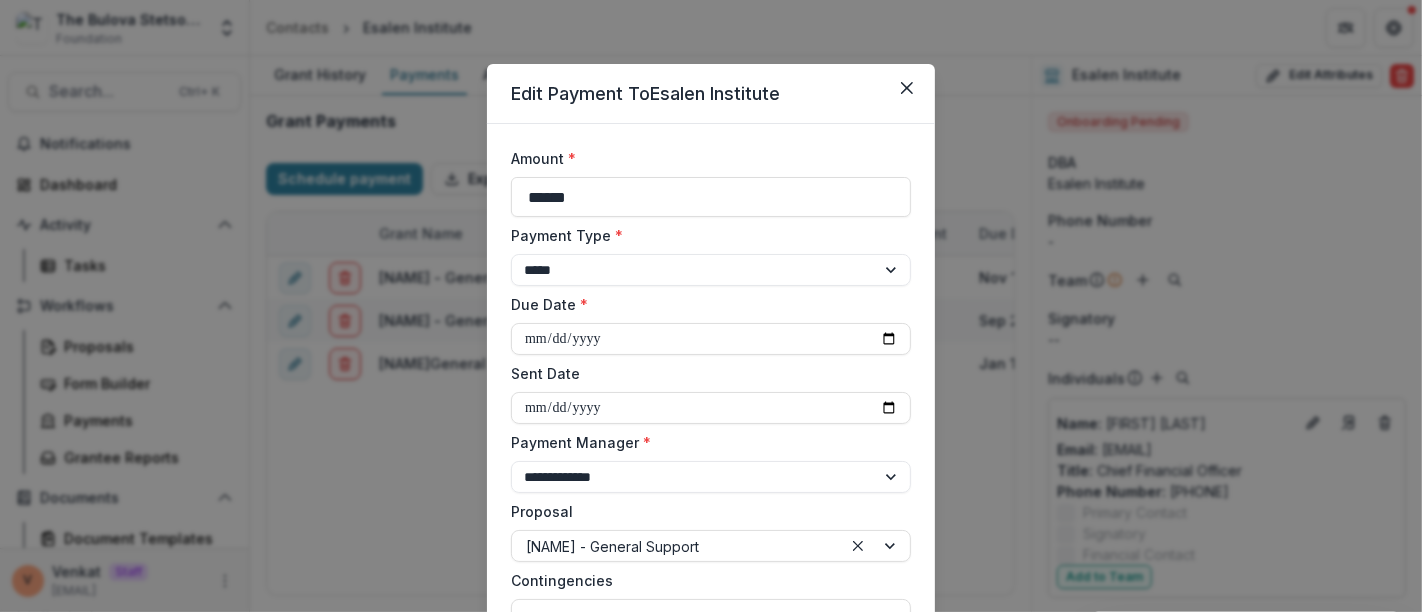 select on "****" 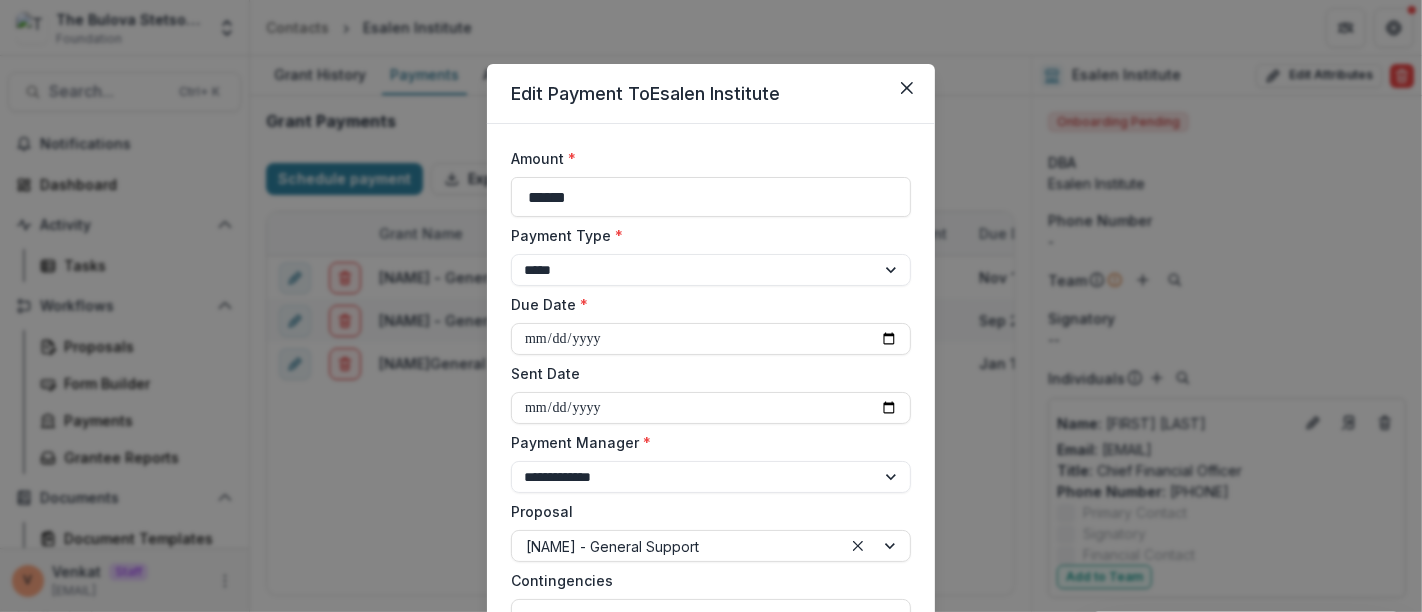 select on "****" 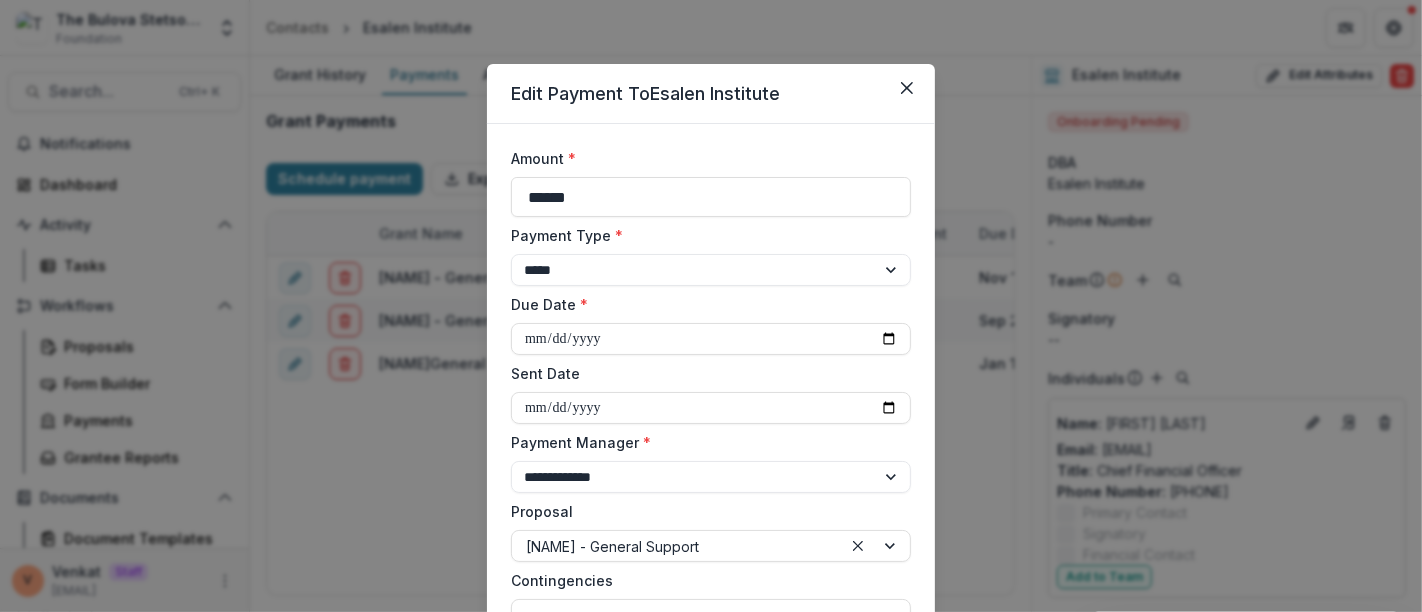 select on "****" 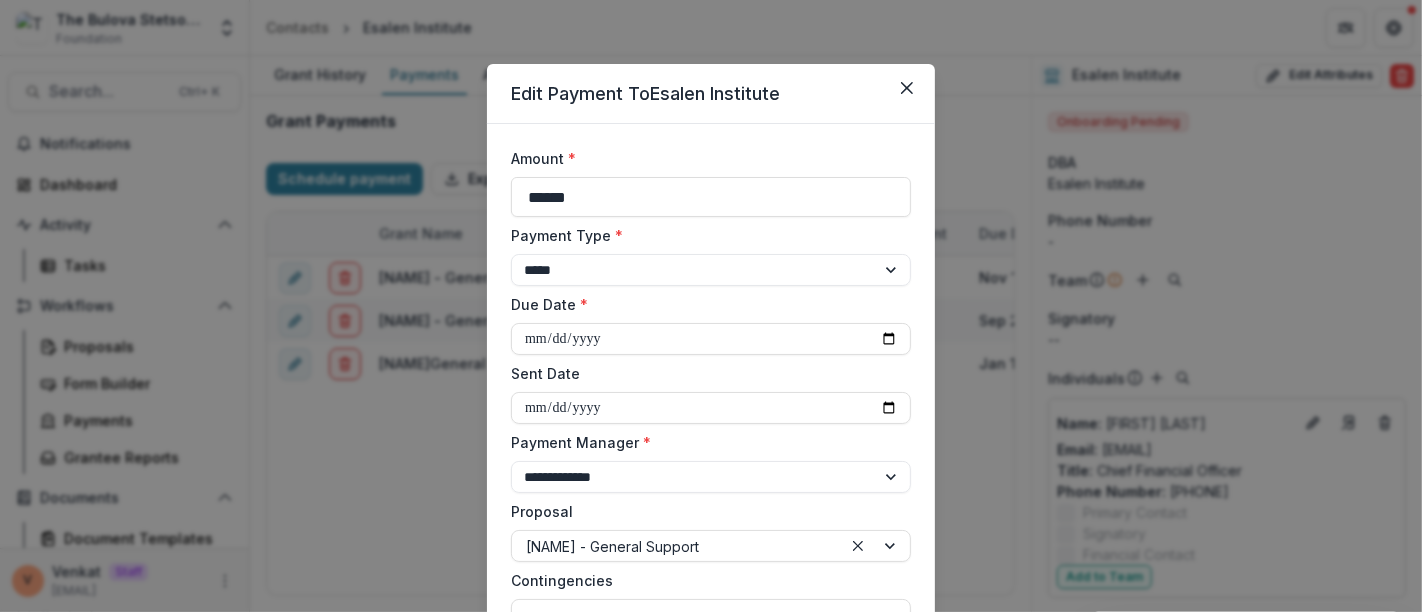 select on "****" 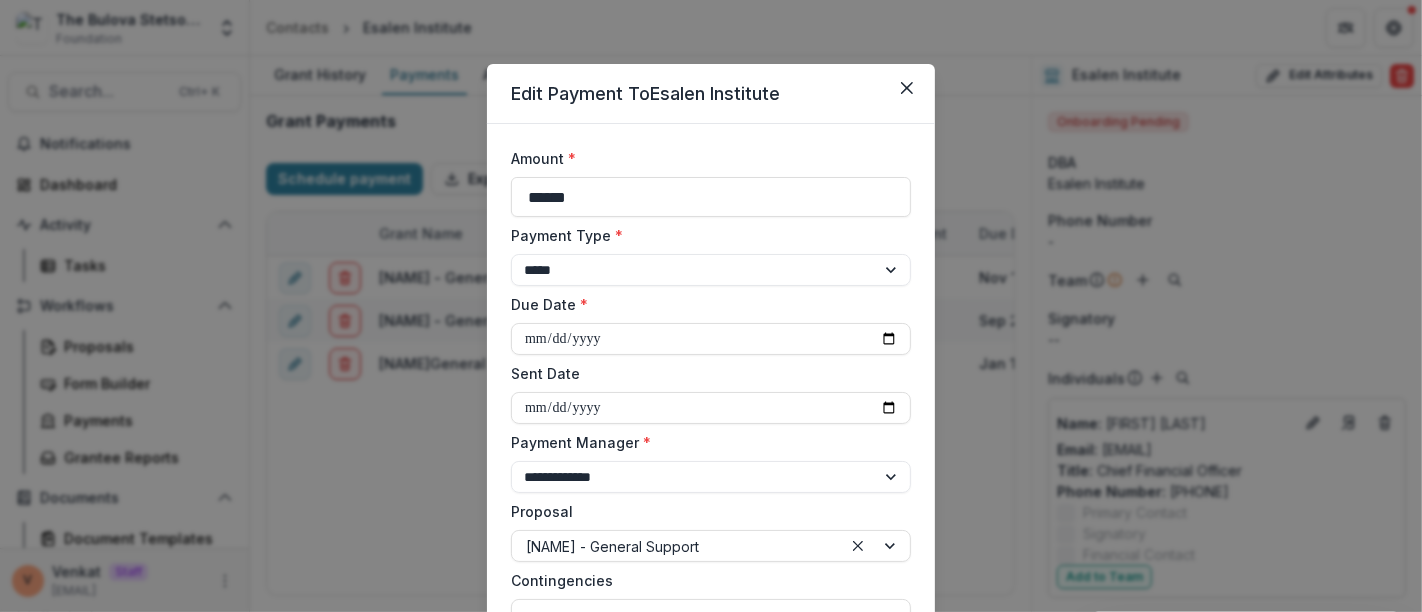 select on "****" 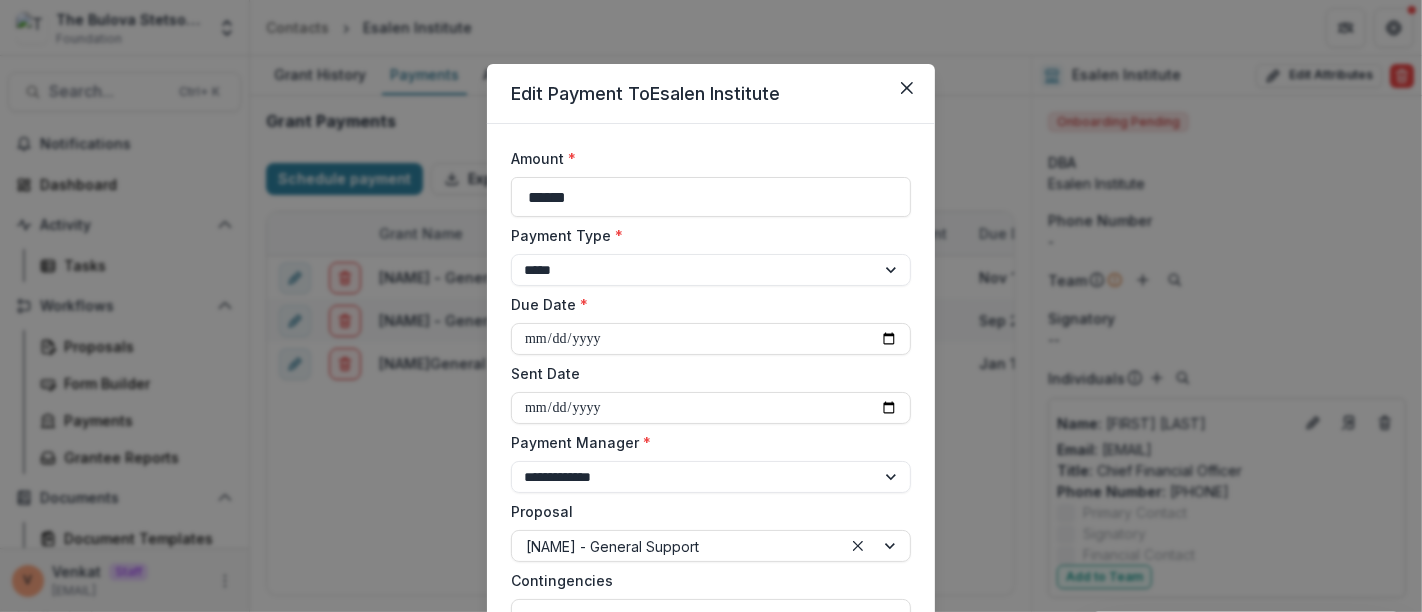 select on "****" 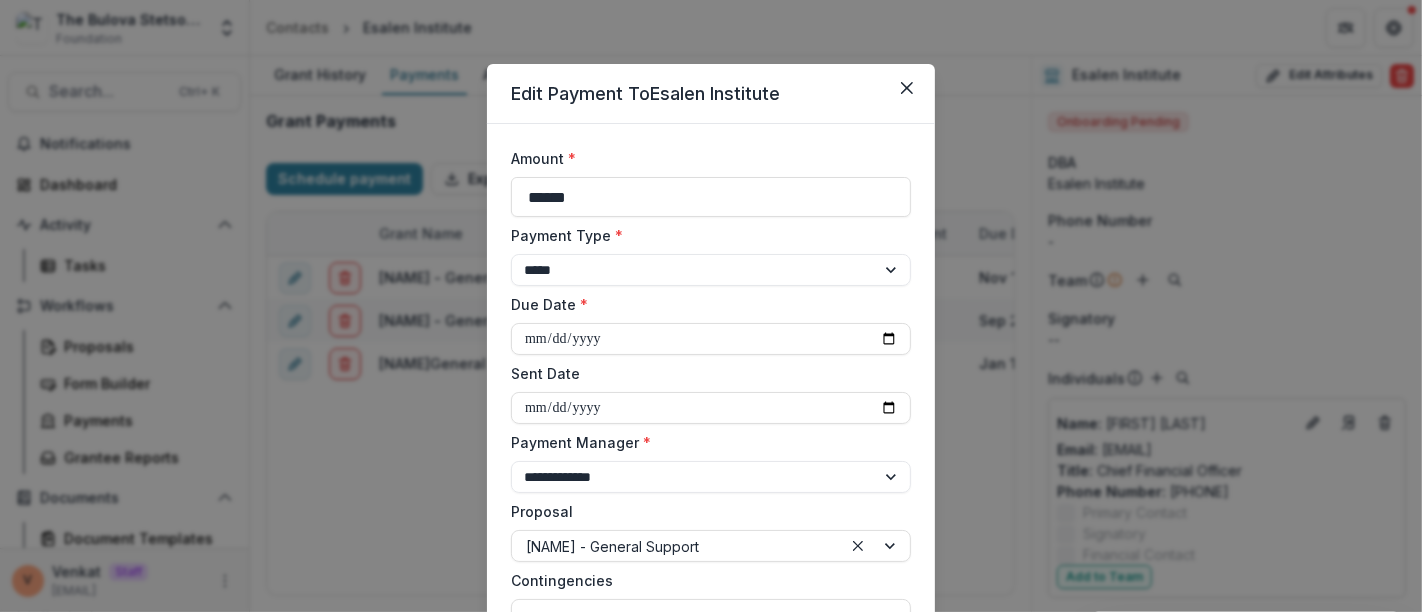 select on "****" 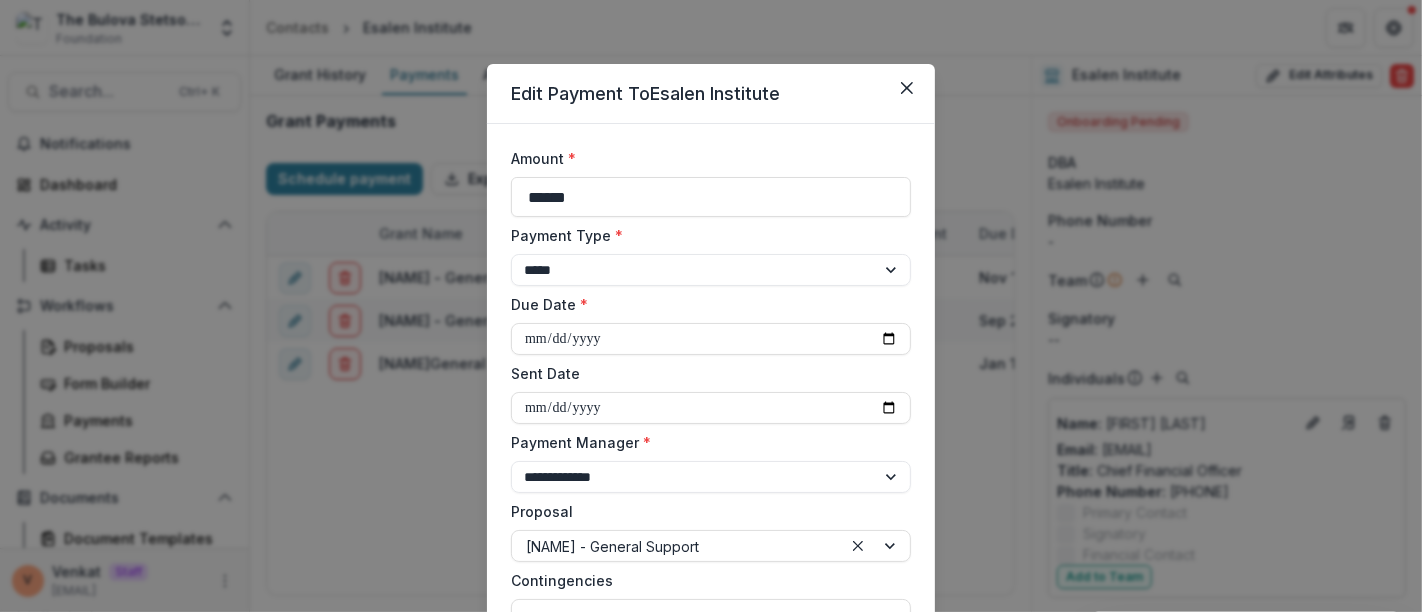 select on "****" 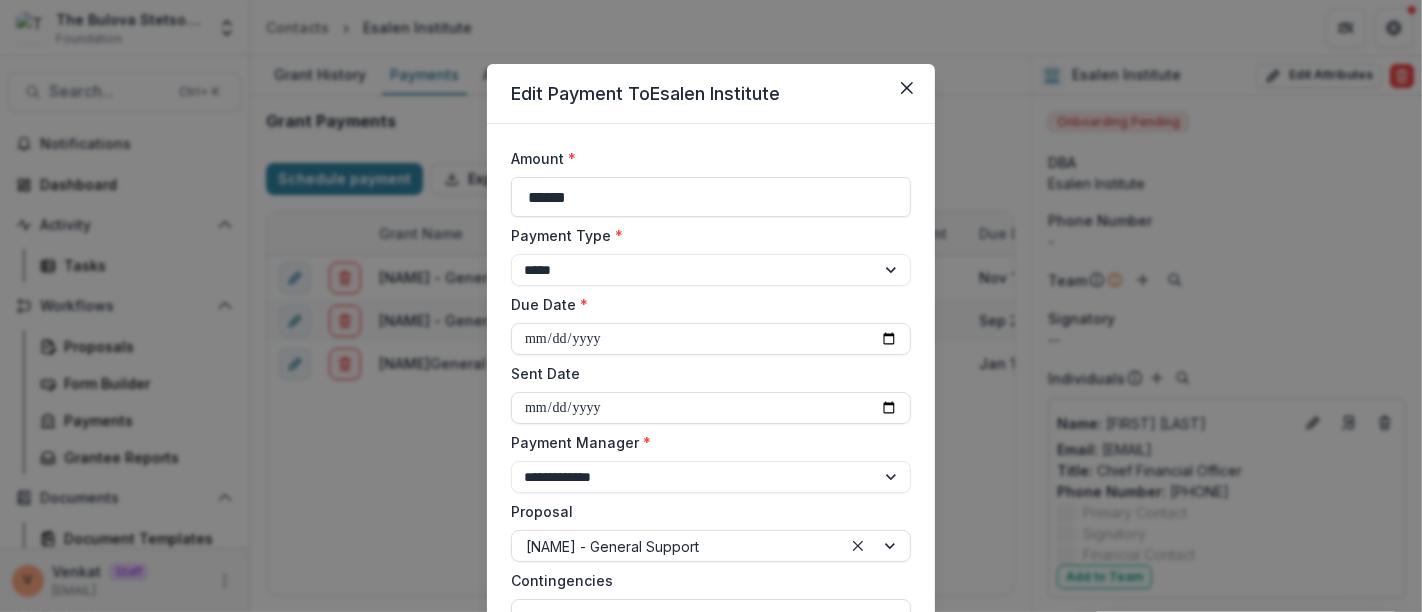 select on "****" 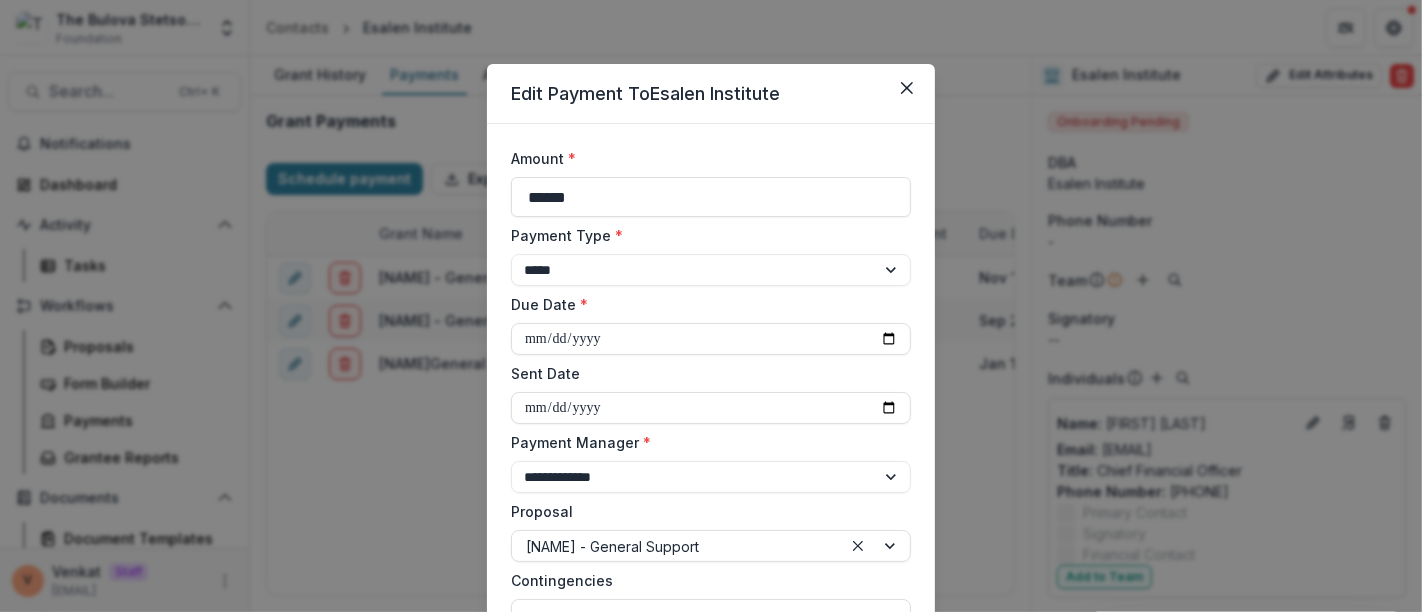 select on "****" 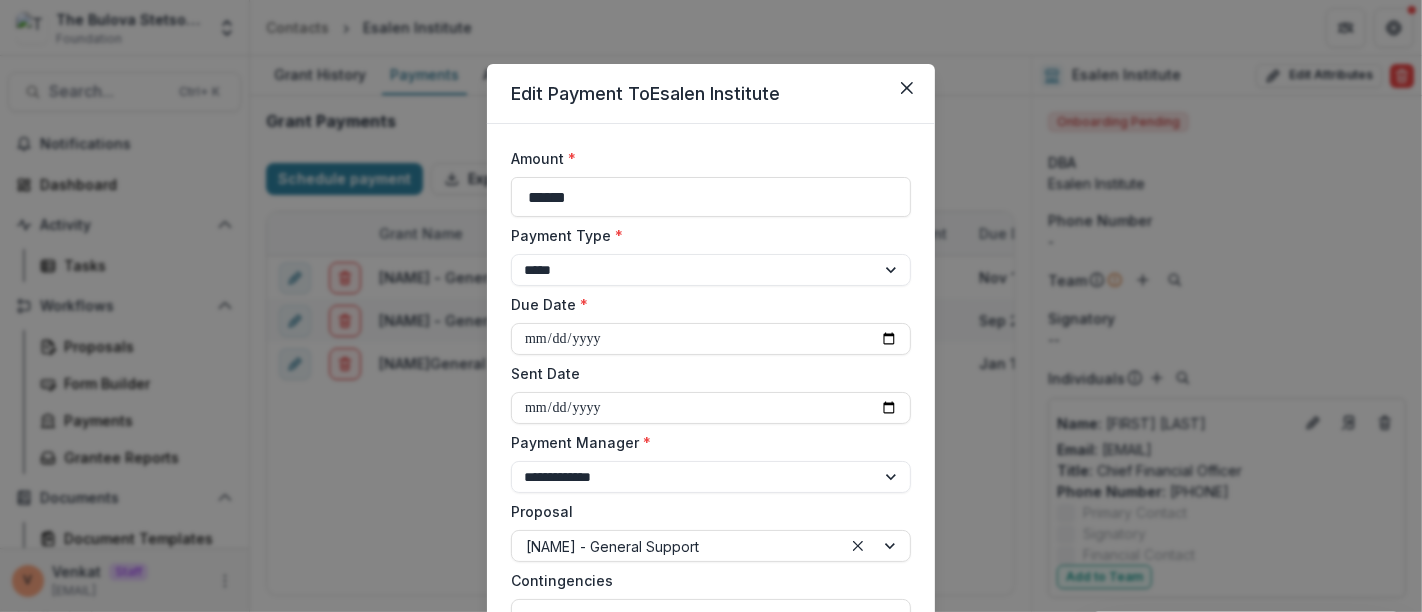select on "****" 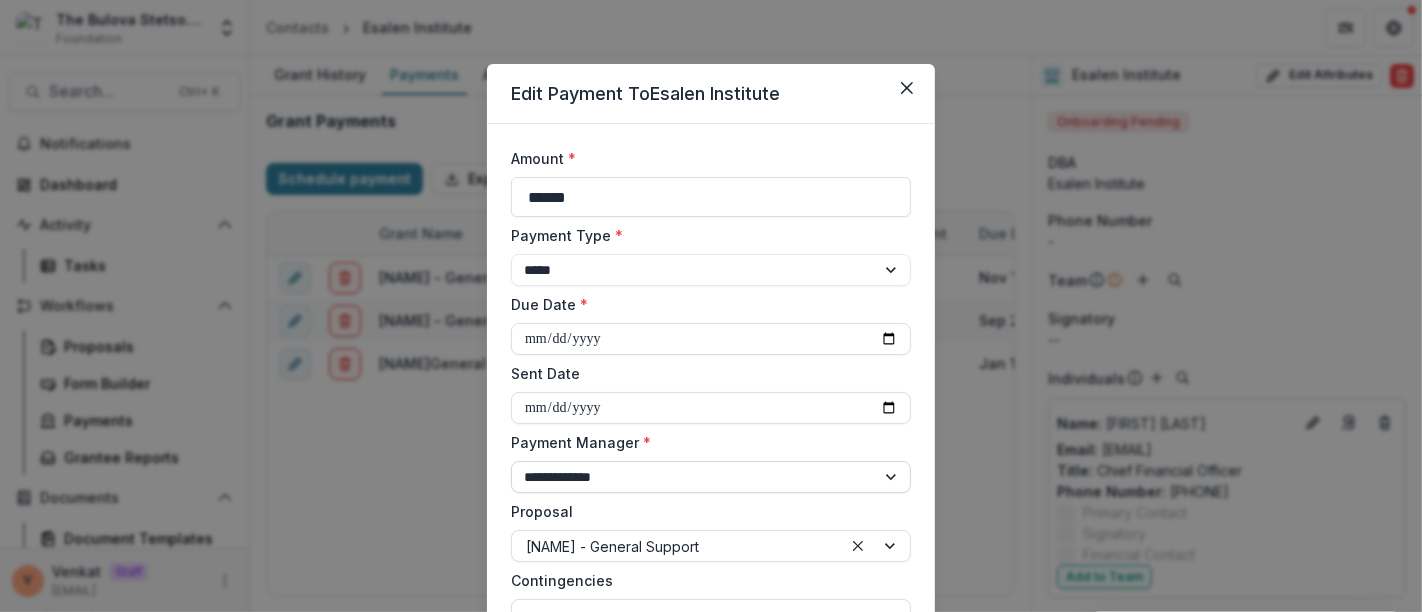select on "****" 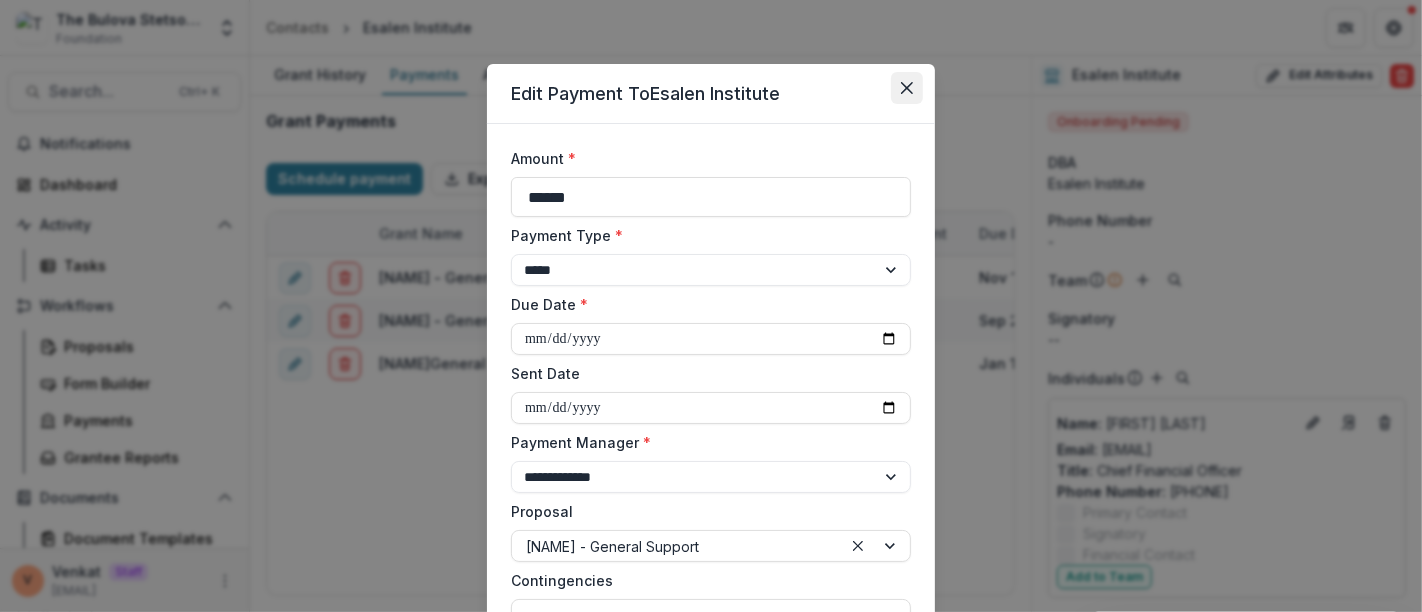 click 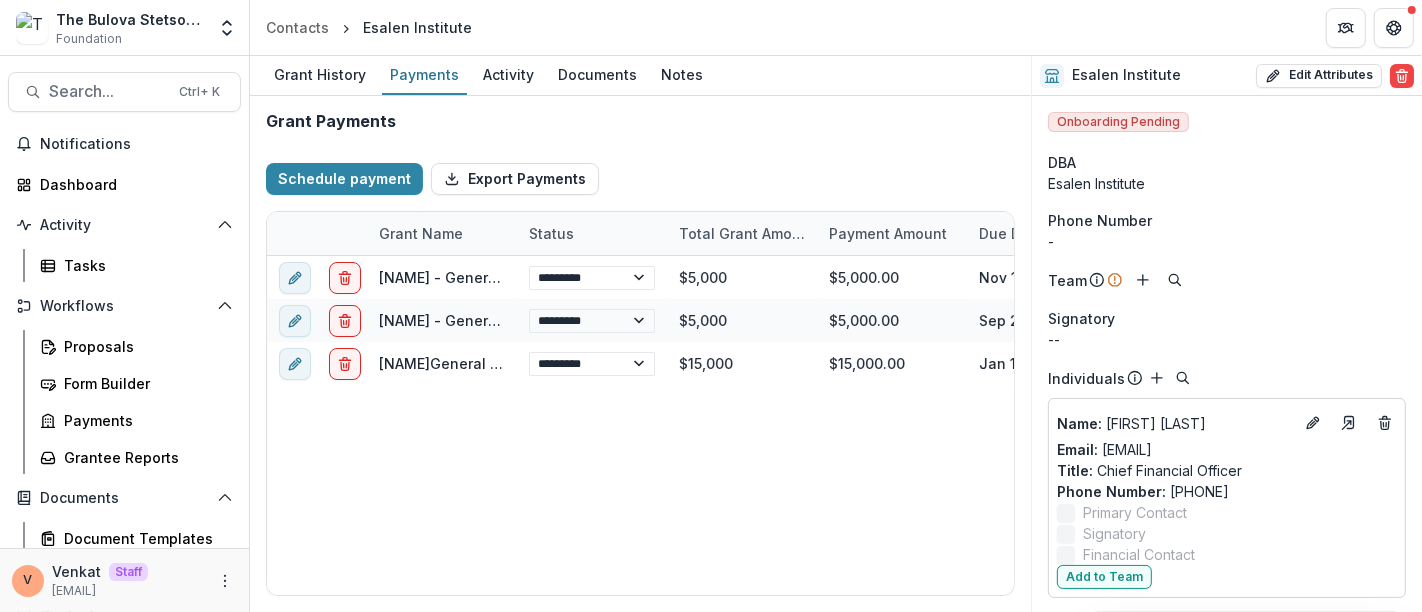 select on "****" 